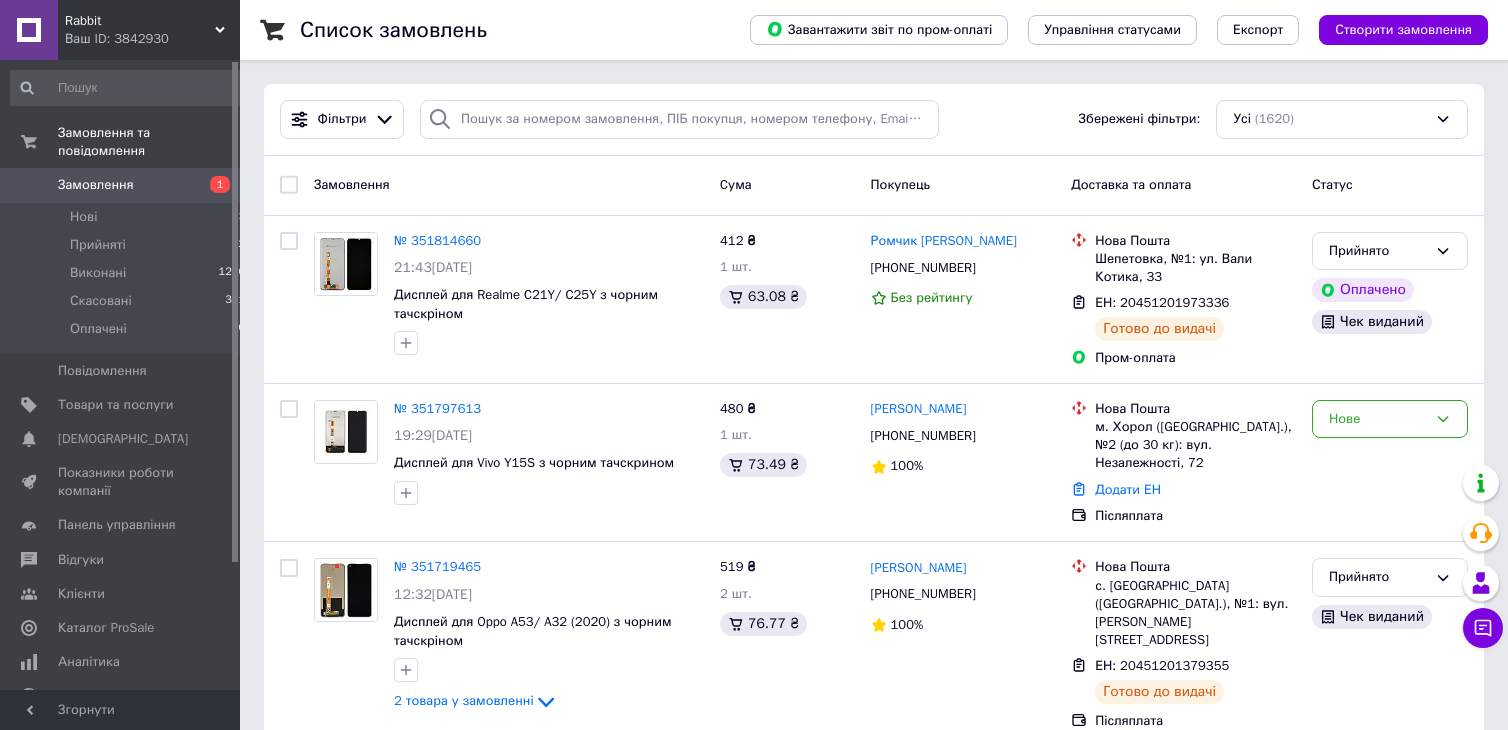 scroll, scrollTop: 0, scrollLeft: 0, axis: both 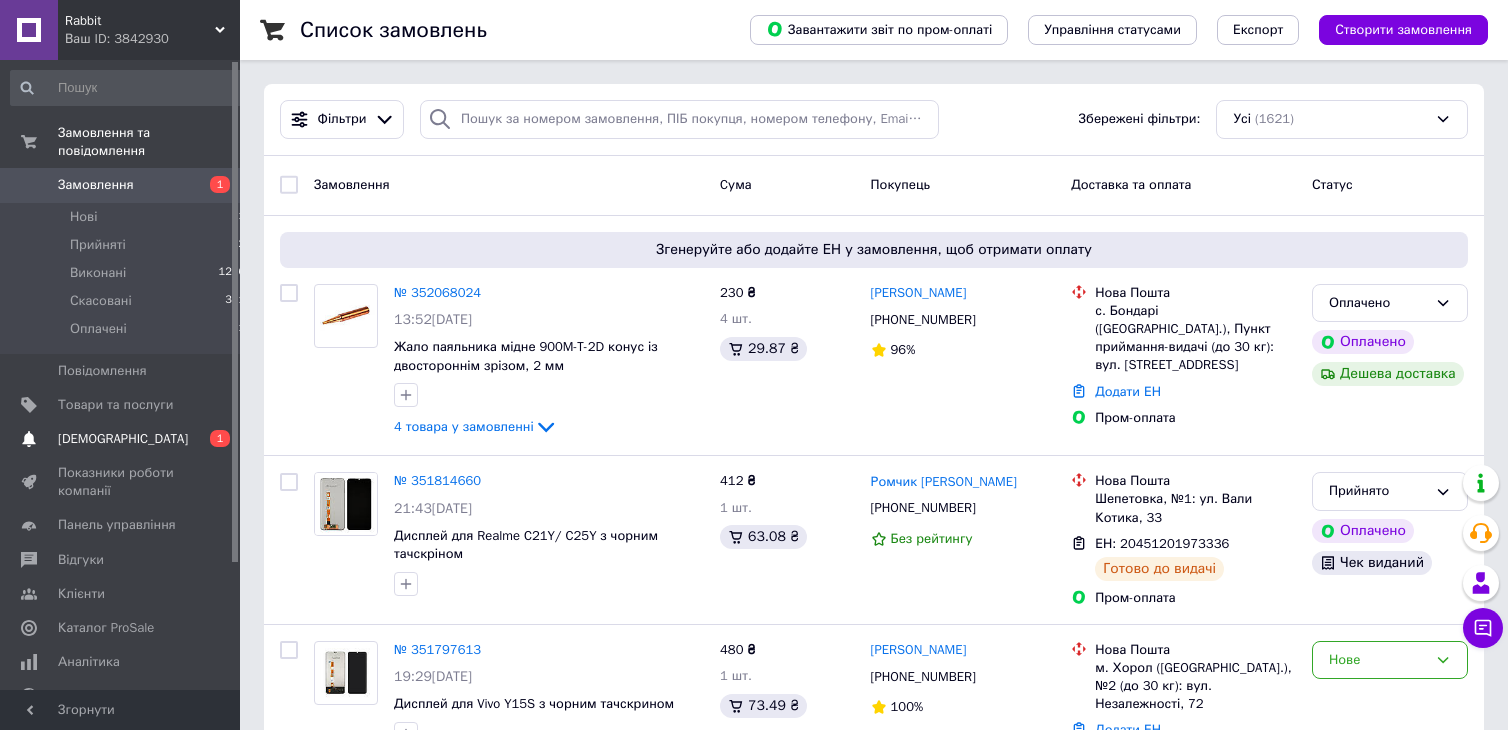click on "[DEMOGRAPHIC_DATA]" at bounding box center [123, 439] 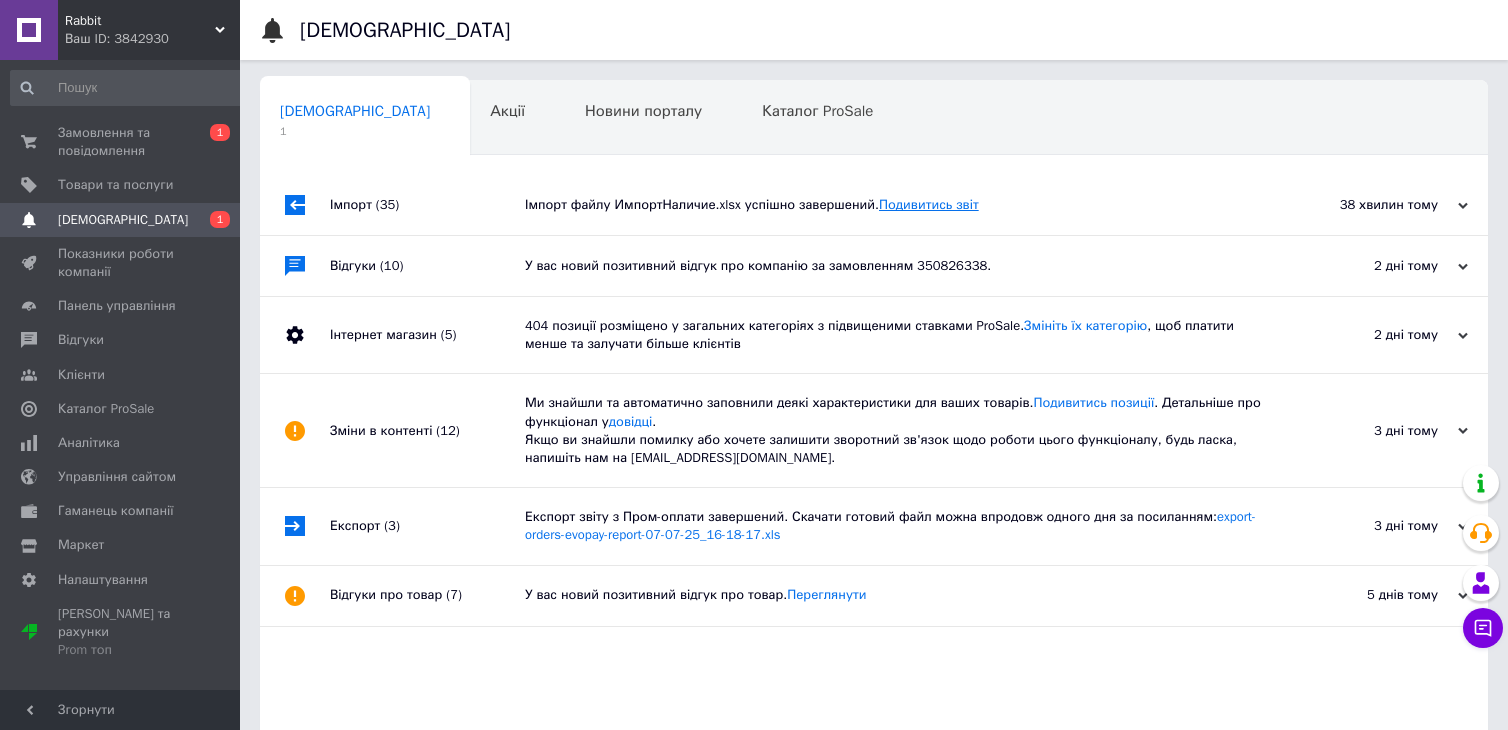 click on "Подивитись звіт" at bounding box center [929, 204] 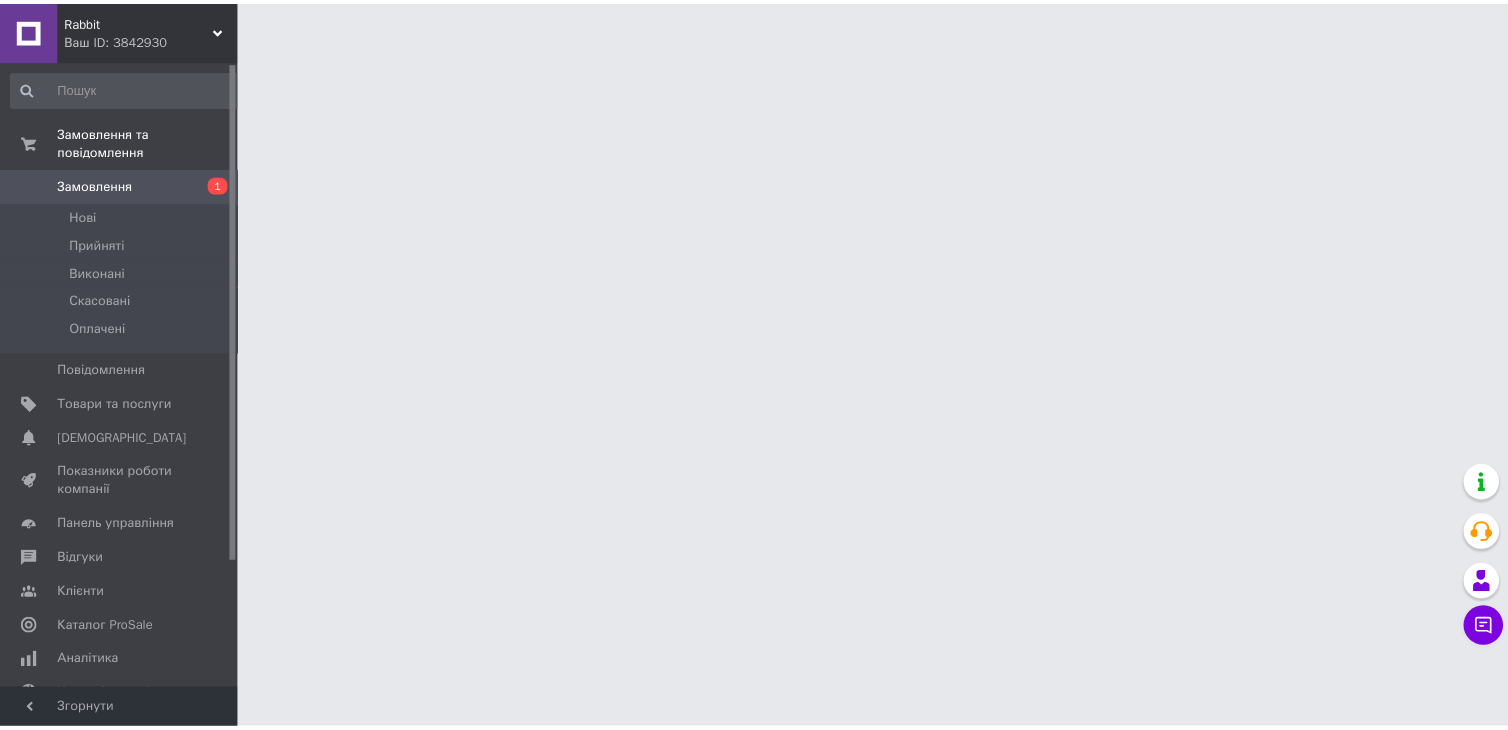 scroll, scrollTop: 0, scrollLeft: 0, axis: both 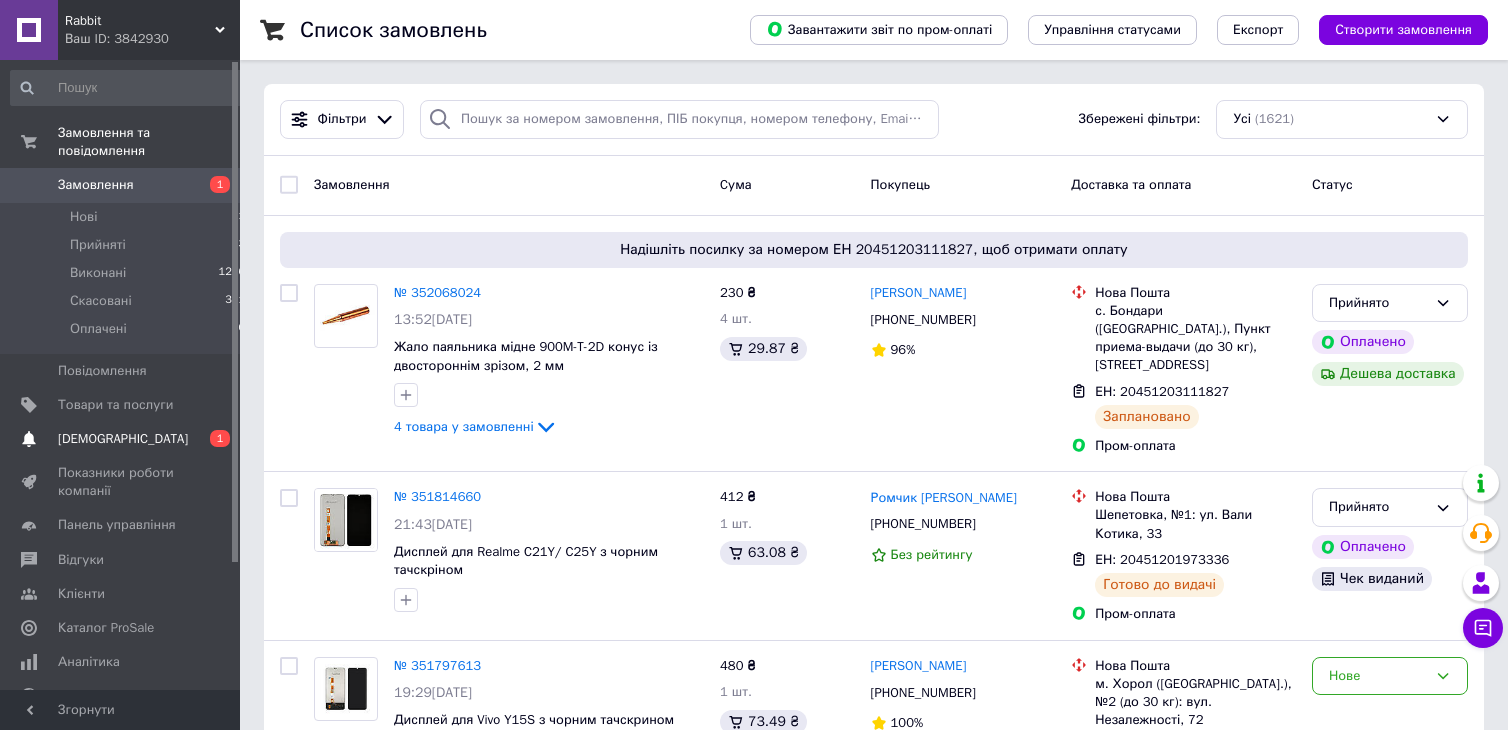 click on "[DEMOGRAPHIC_DATA]" at bounding box center [121, 439] 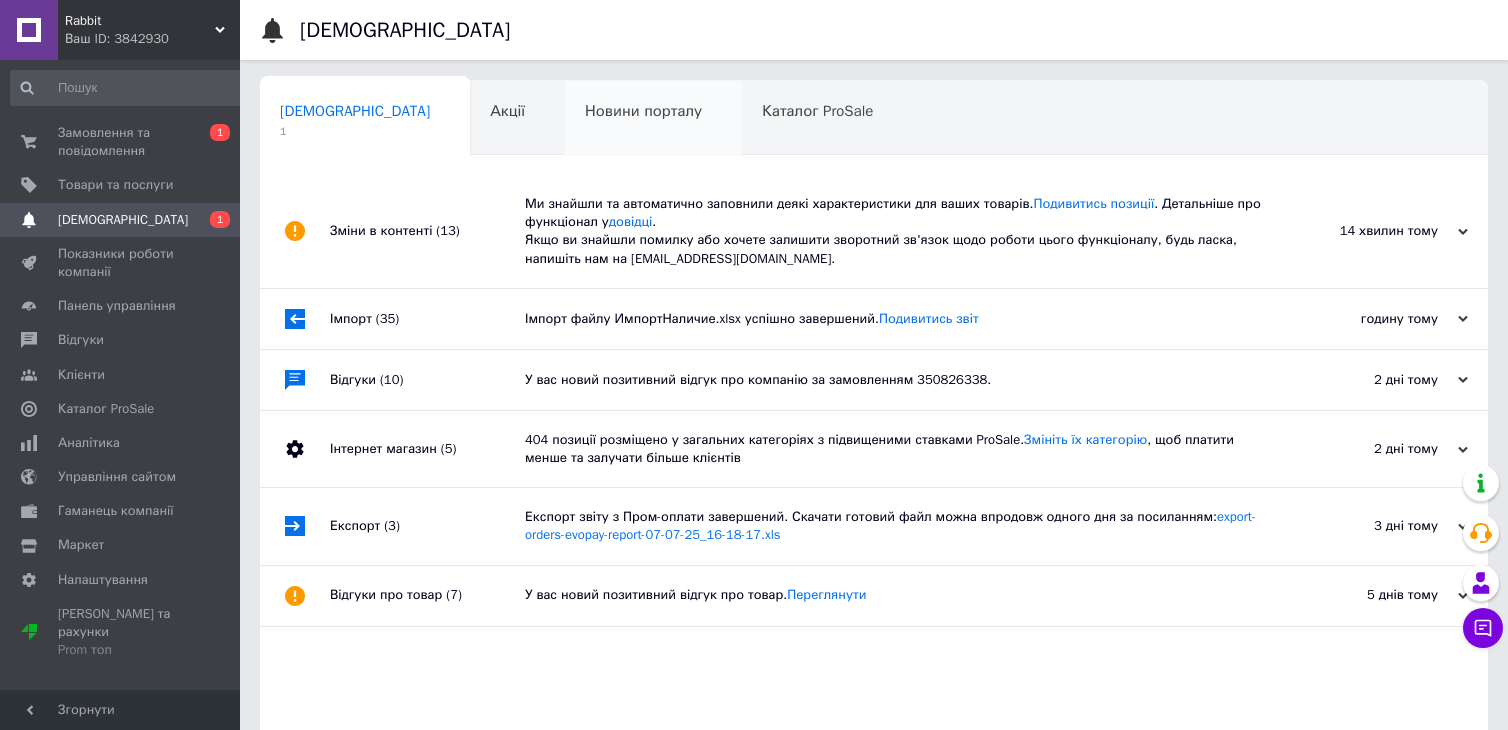 click on "Новини порталу" at bounding box center [643, 111] 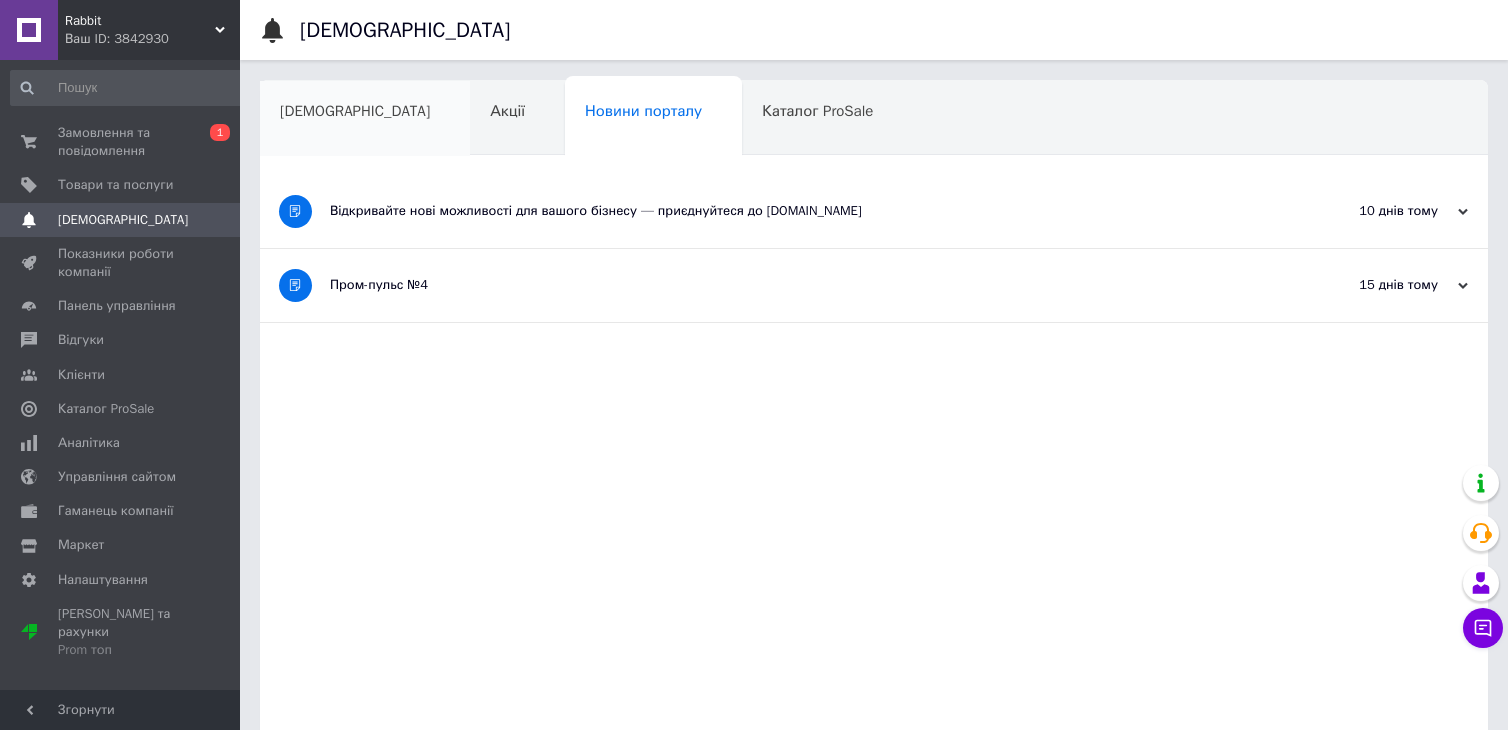 click on "[DEMOGRAPHIC_DATA]" at bounding box center (355, 111) 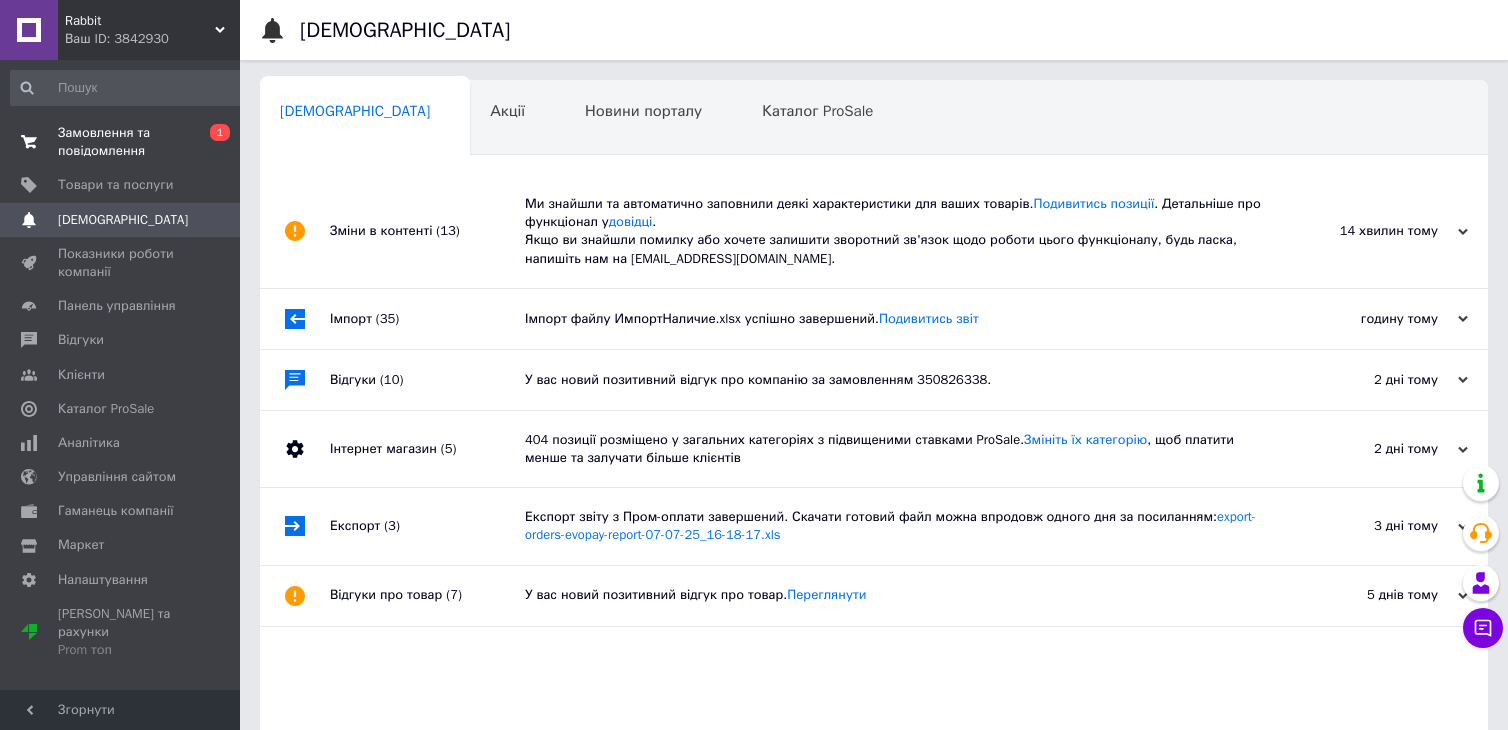 click on "Замовлення та повідомлення" at bounding box center [121, 142] 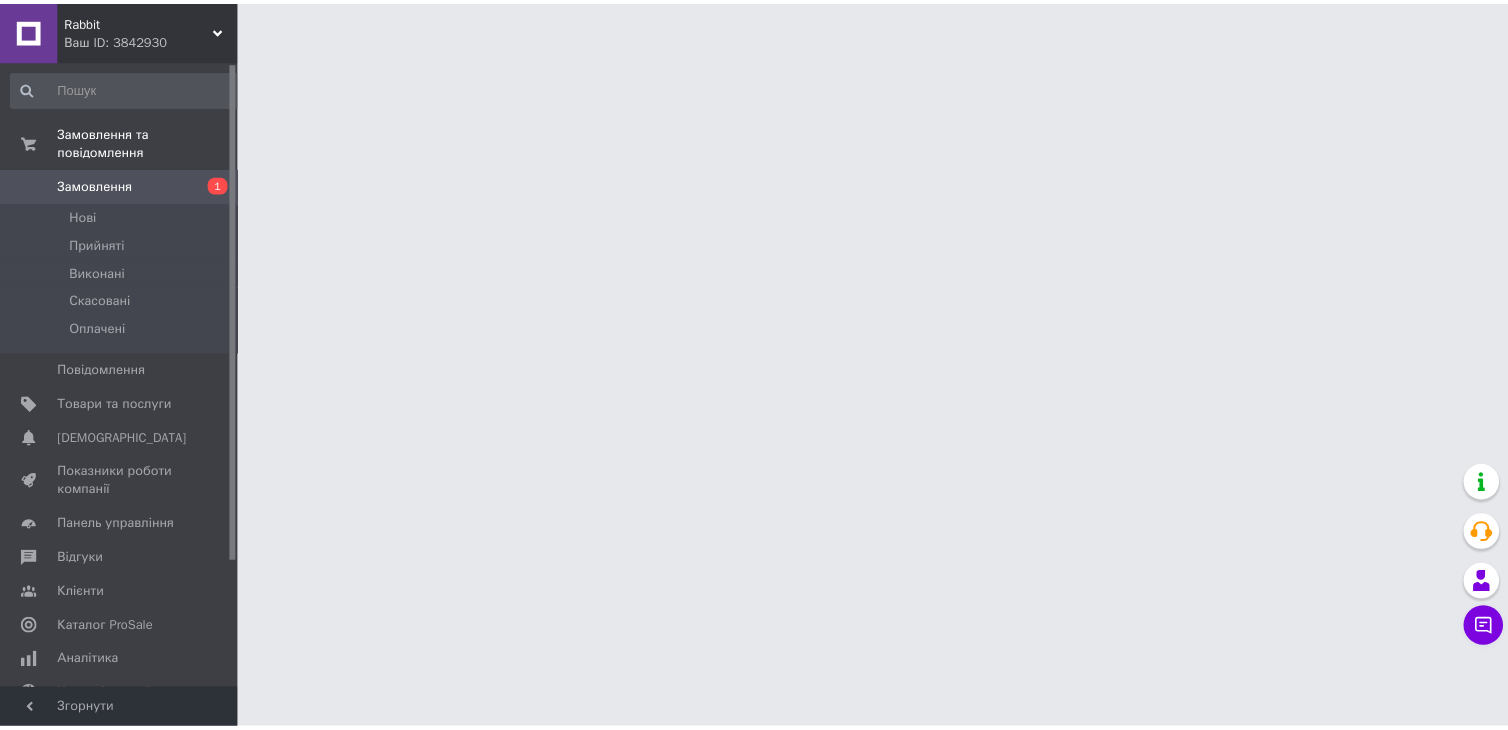 scroll, scrollTop: 0, scrollLeft: 0, axis: both 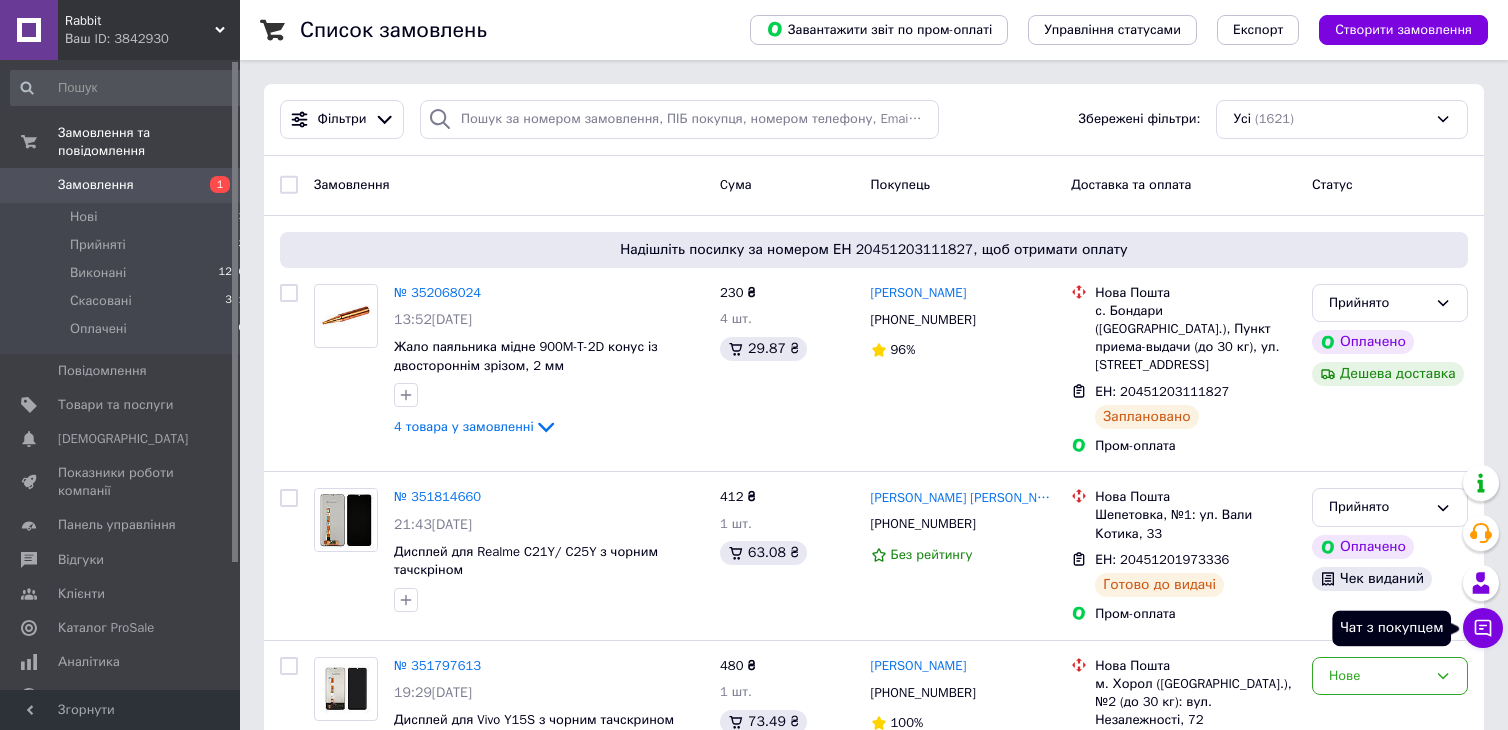 click 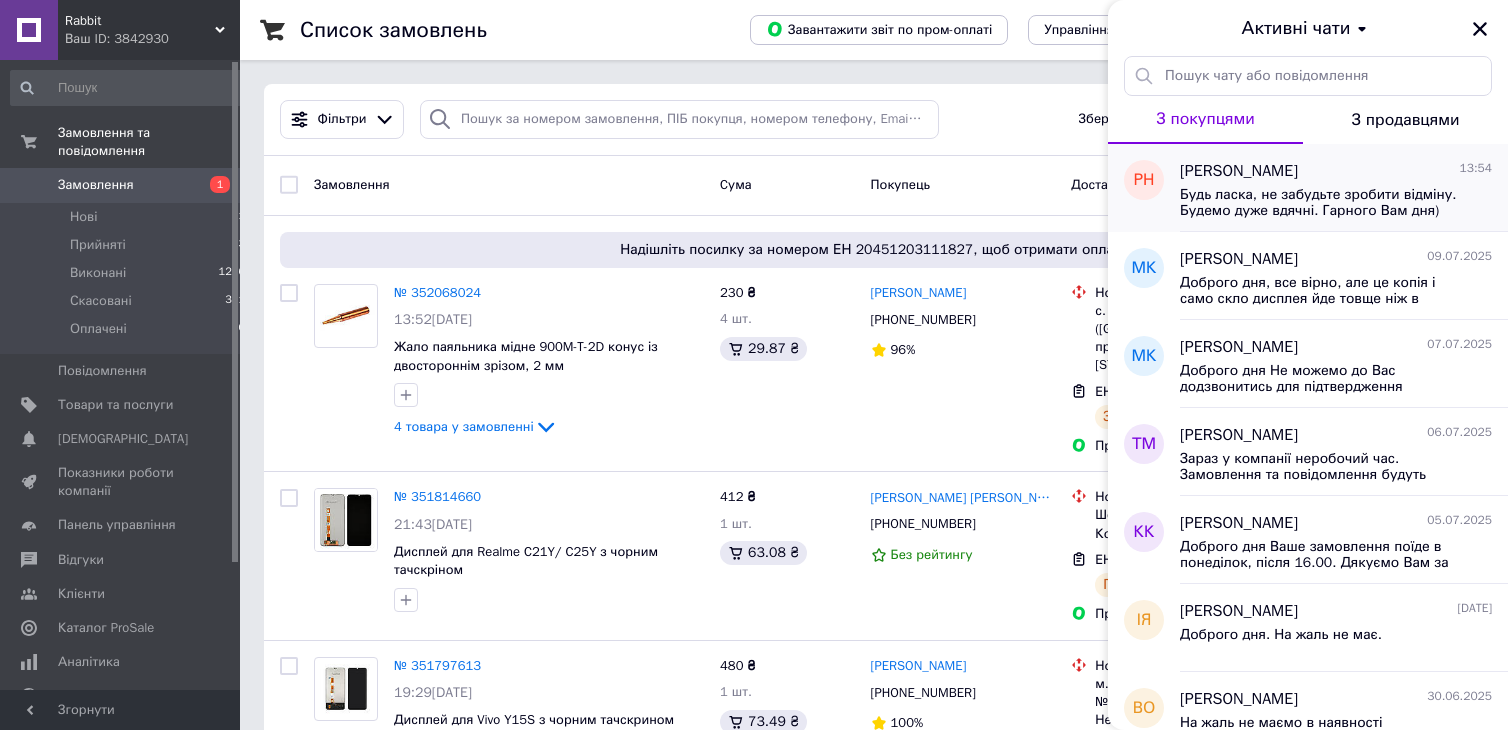 click on "[PERSON_NAME]" at bounding box center (1239, 171) 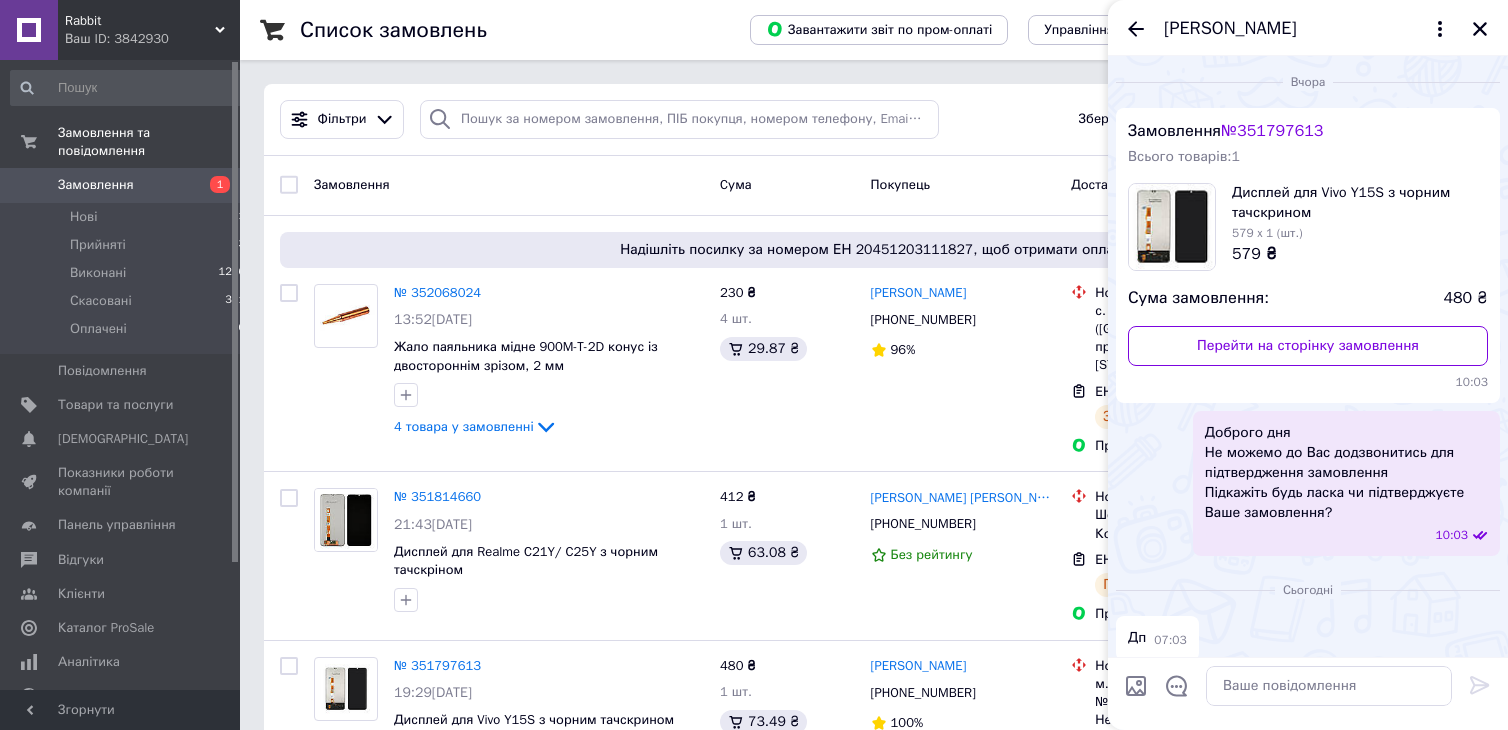 scroll, scrollTop: 1045, scrollLeft: 0, axis: vertical 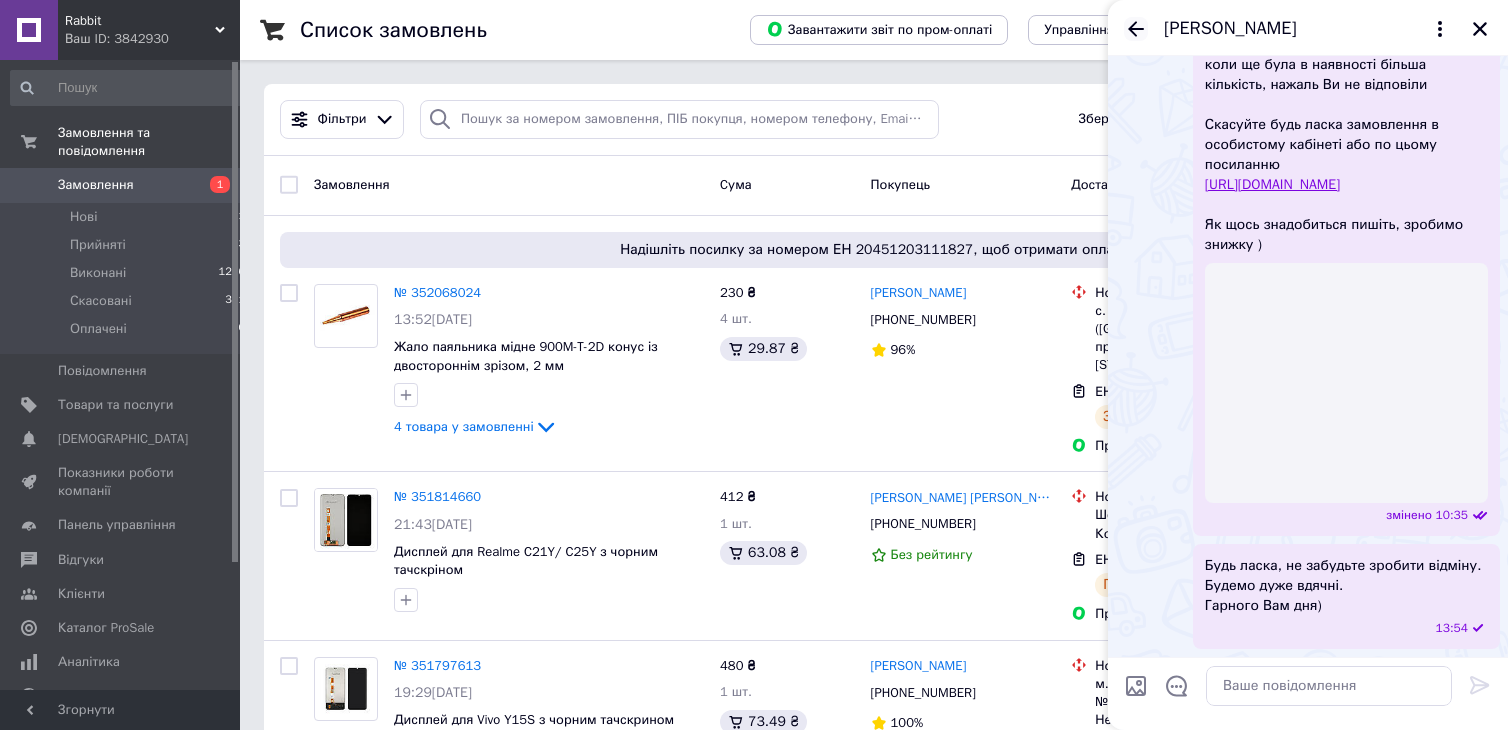 click 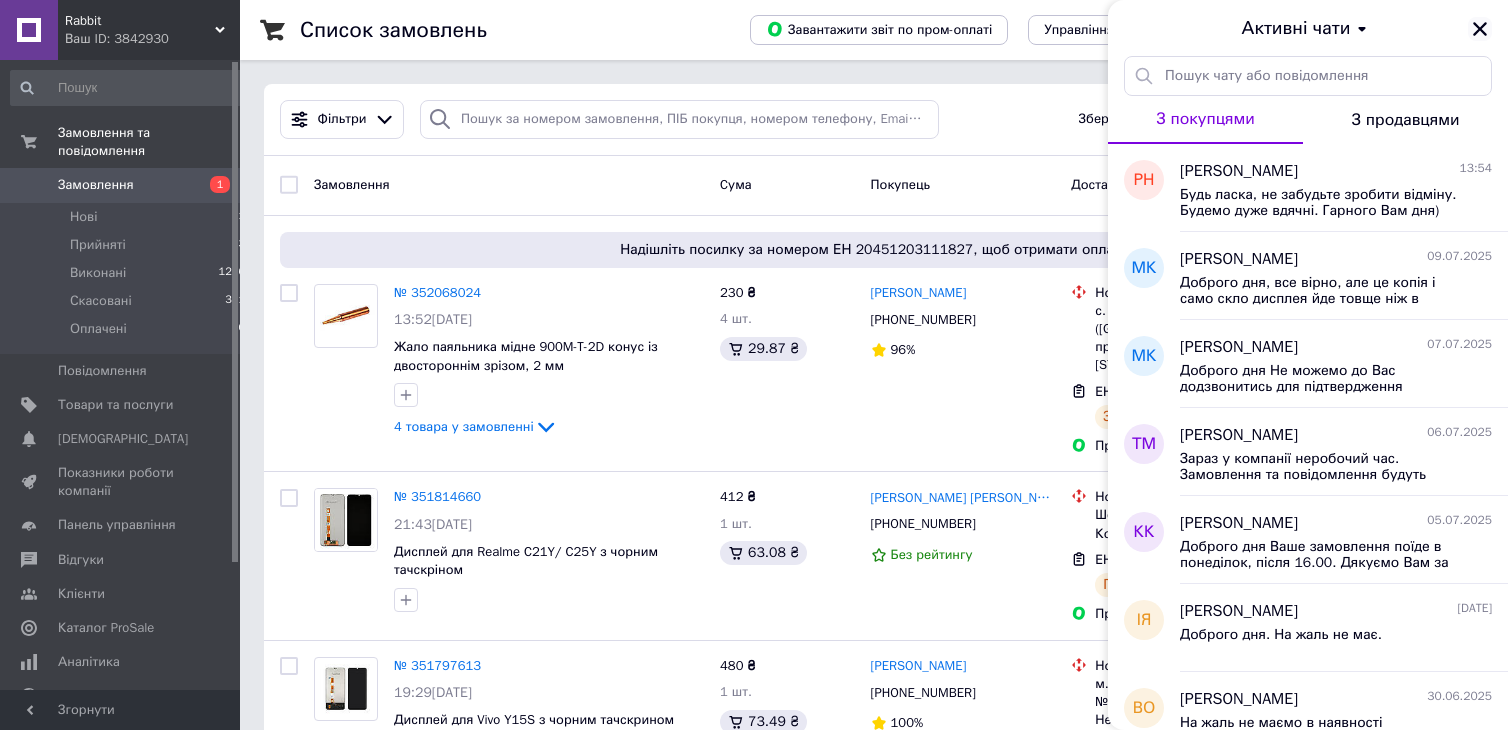 click 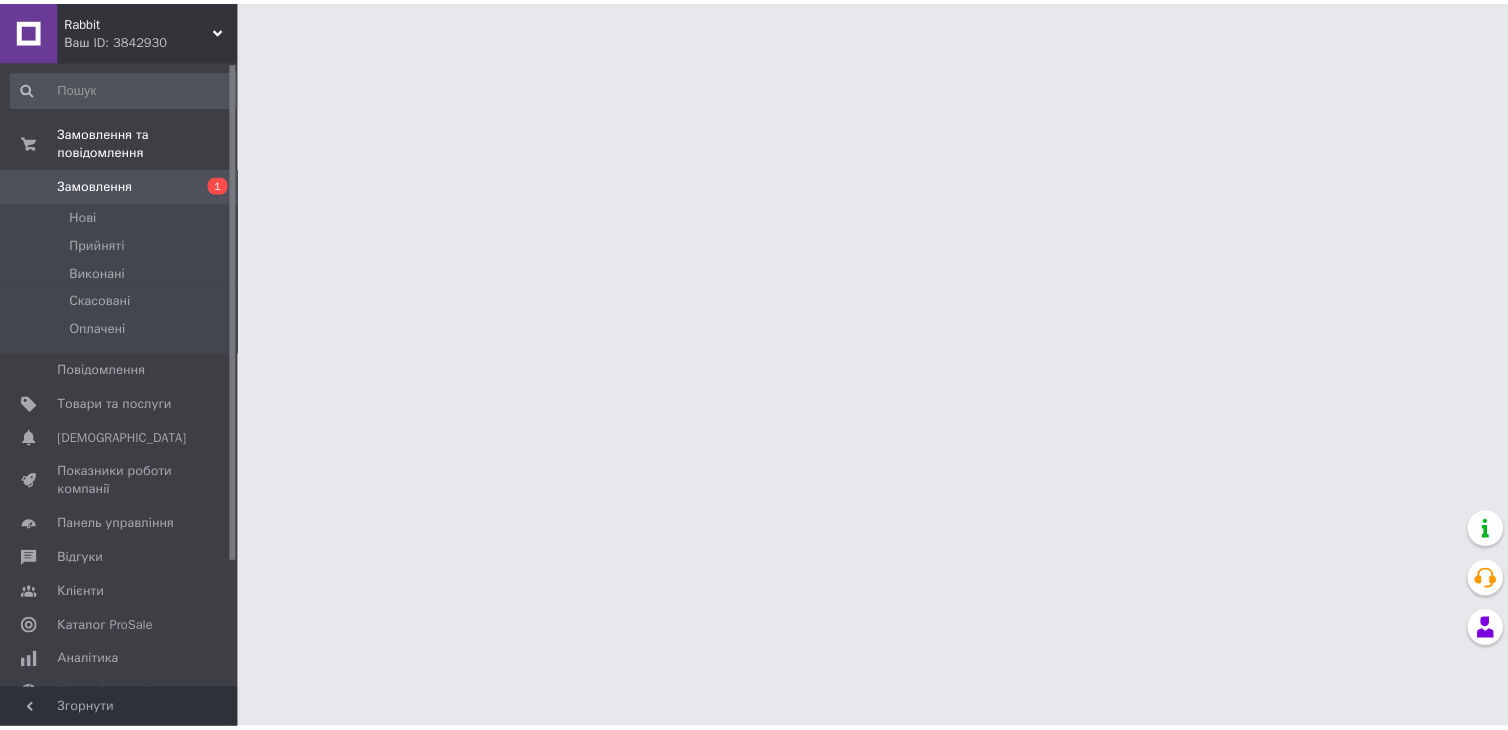 scroll, scrollTop: 0, scrollLeft: 0, axis: both 